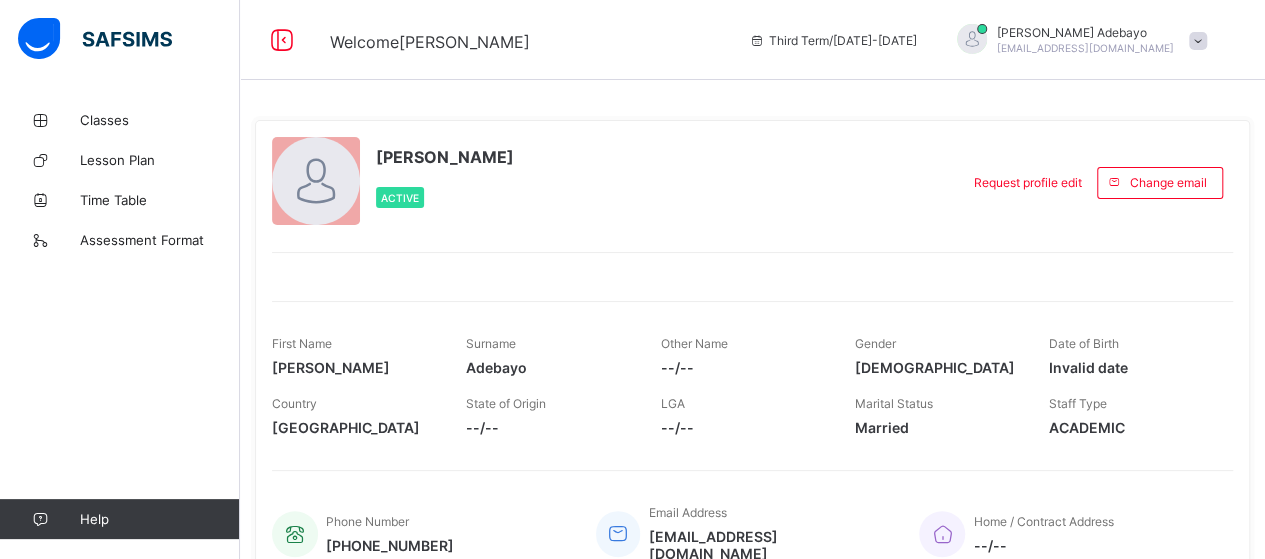 scroll, scrollTop: 0, scrollLeft: 0, axis: both 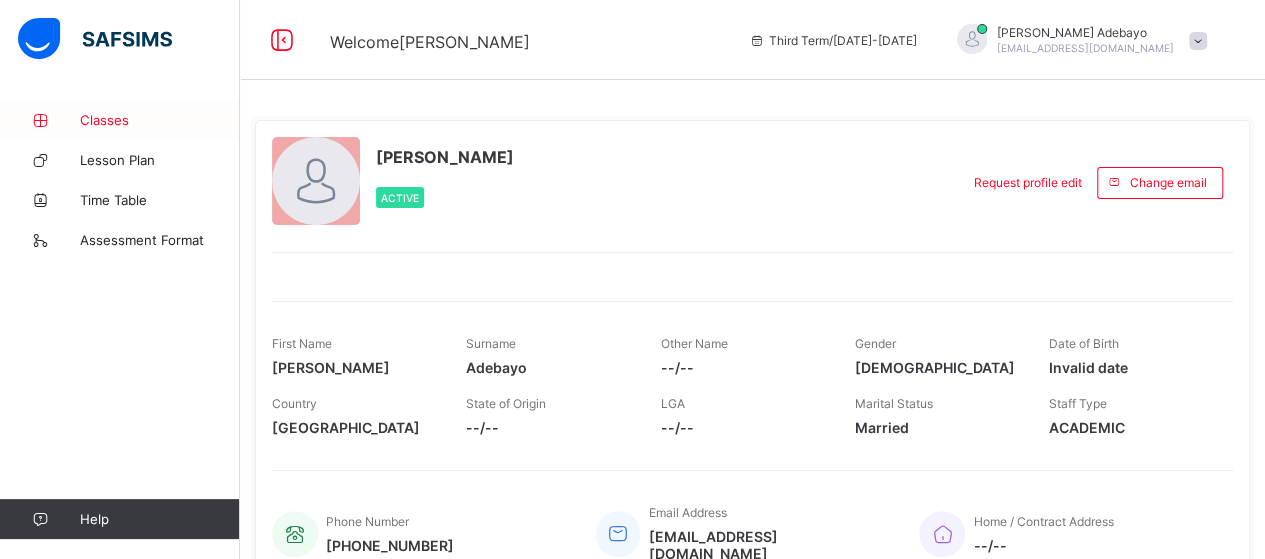 click on "Classes" at bounding box center [120, 120] 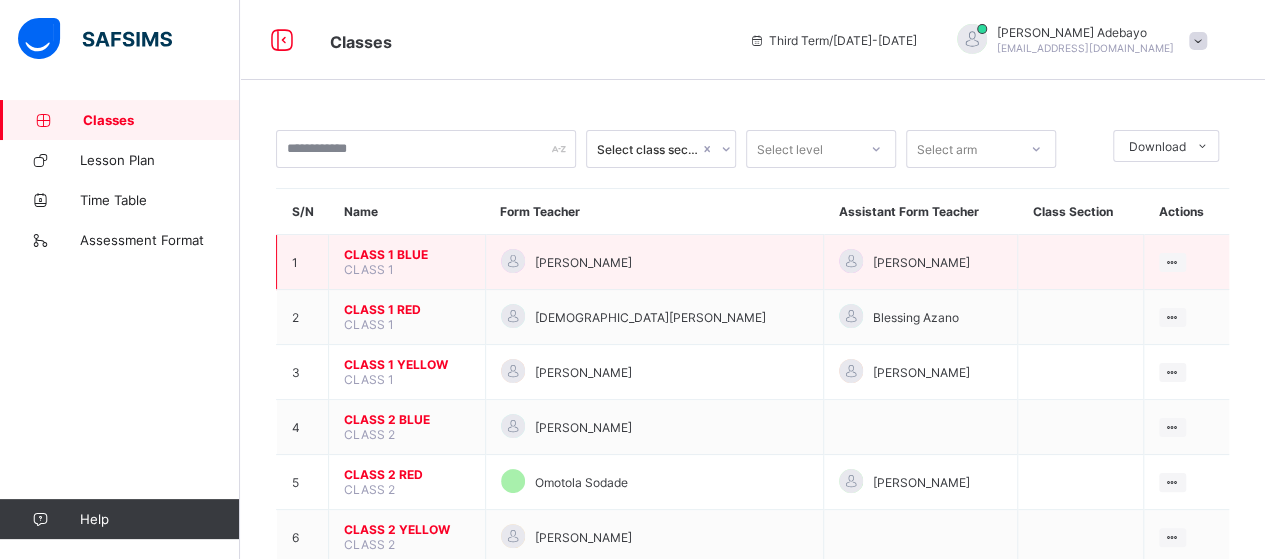 click on "CLASS 1   BLUE" at bounding box center (407, 254) 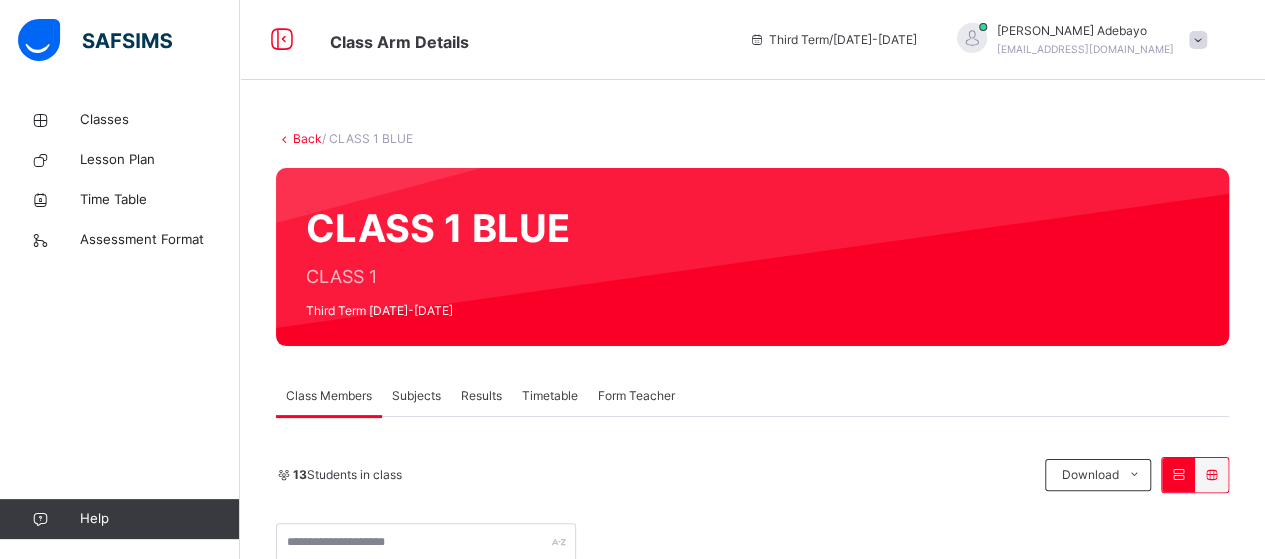 click on "Back" at bounding box center (307, 138) 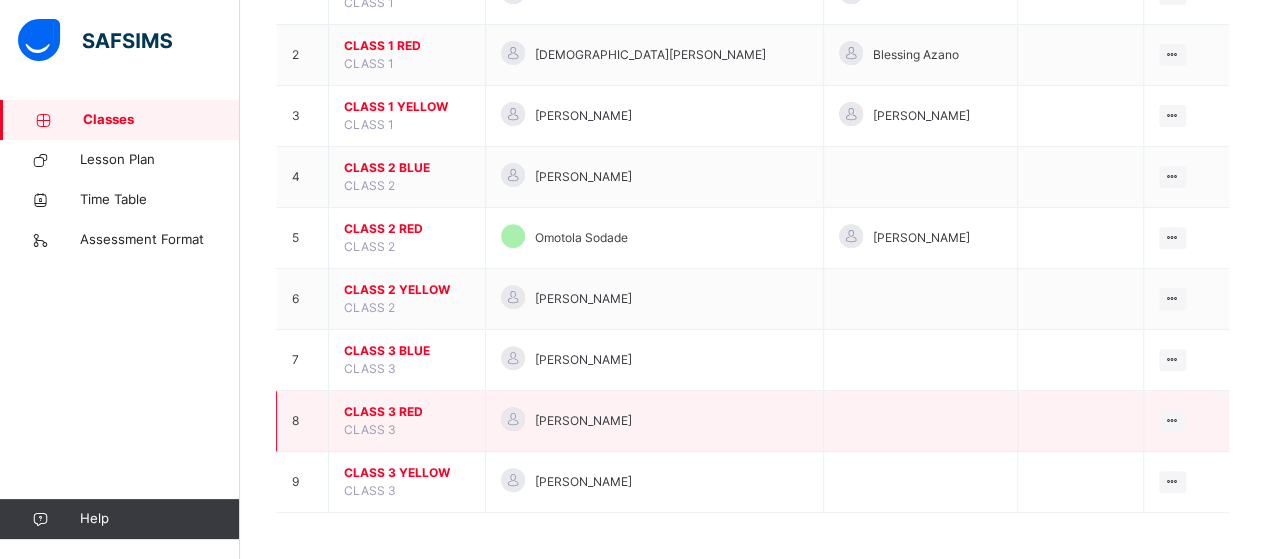 scroll, scrollTop: 0, scrollLeft: 0, axis: both 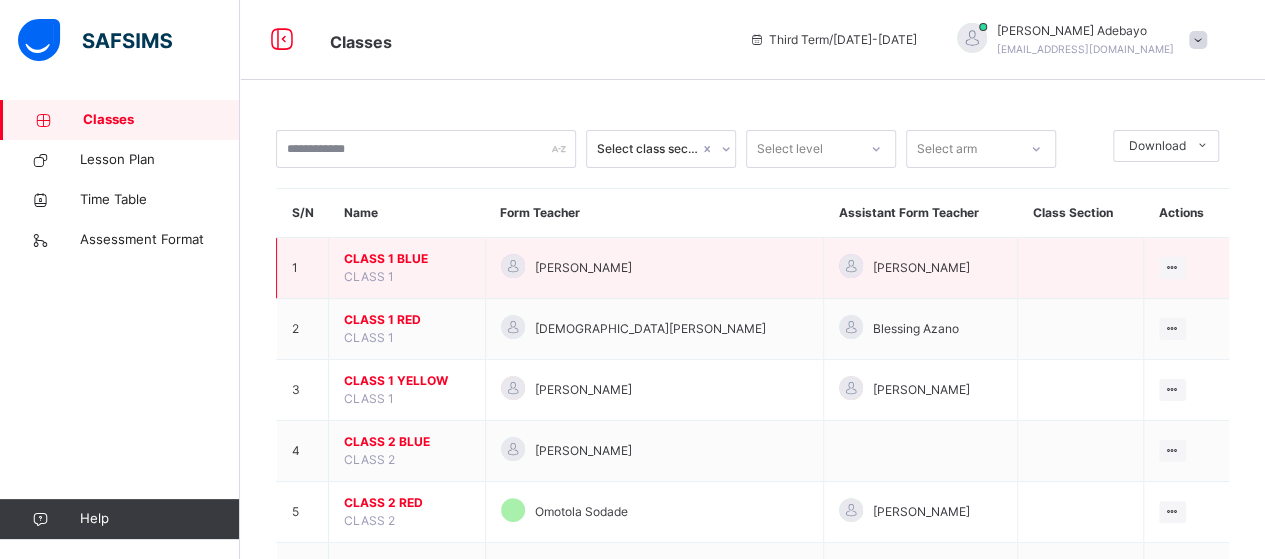 click on "CLASS 1   BLUE" at bounding box center [407, 259] 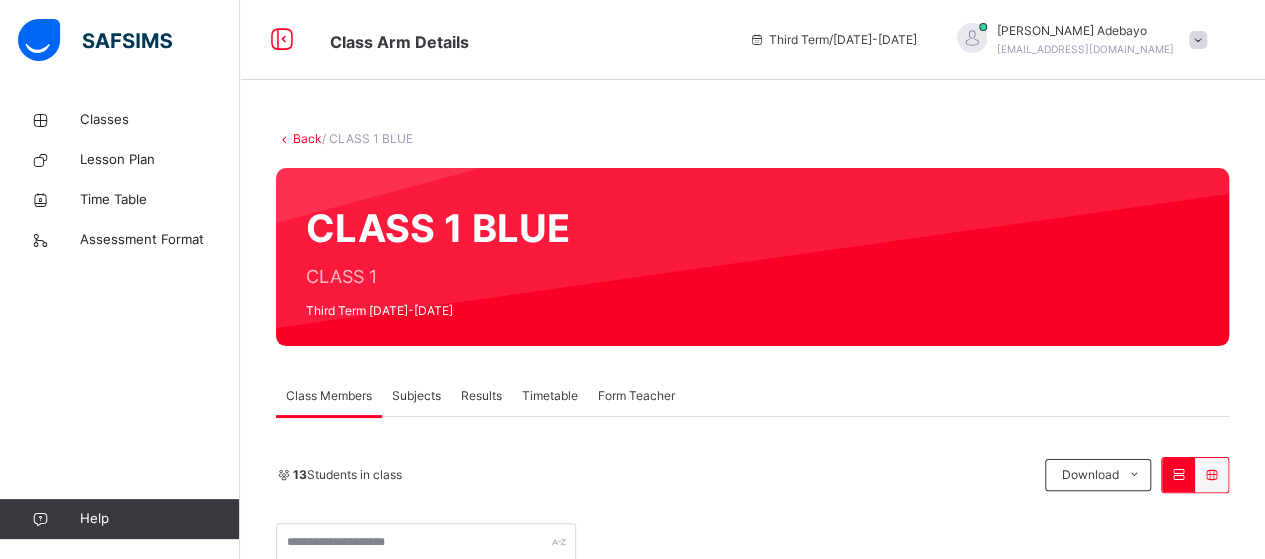 click on "Subjects" at bounding box center (416, 396) 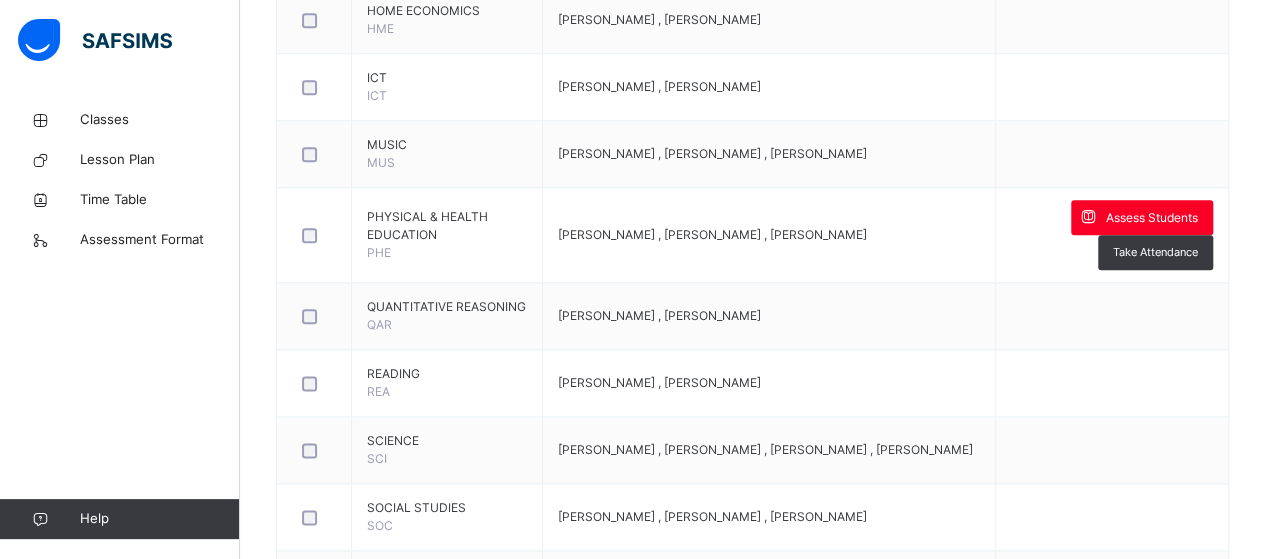 scroll, scrollTop: 1053, scrollLeft: 0, axis: vertical 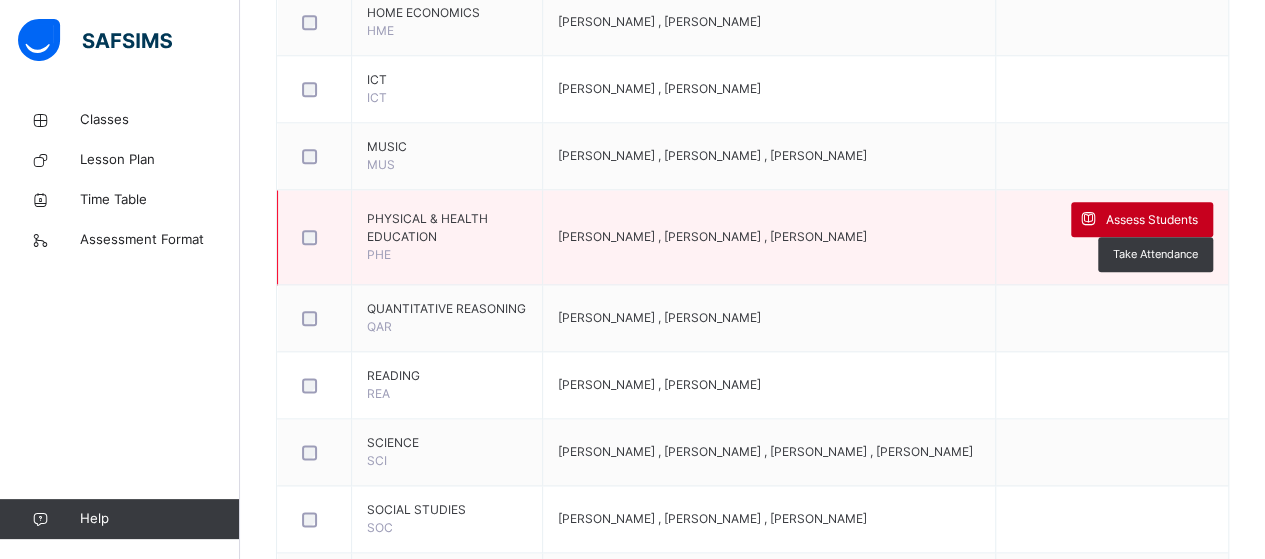 click on "Assess Students" at bounding box center (1152, 220) 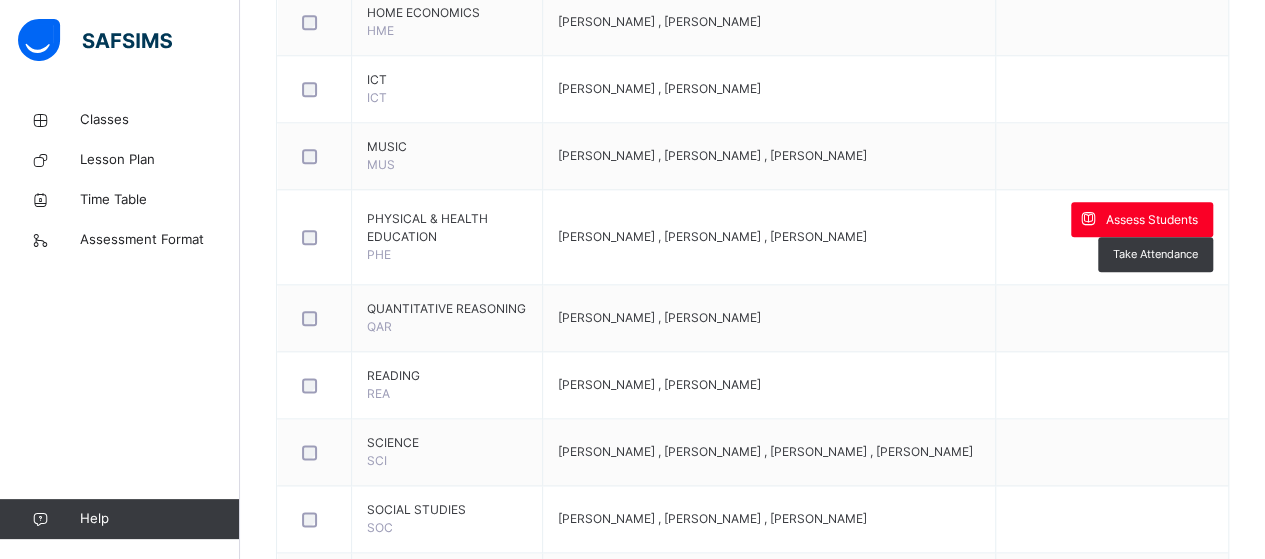 scroll, scrollTop: 9, scrollLeft: 0, axis: vertical 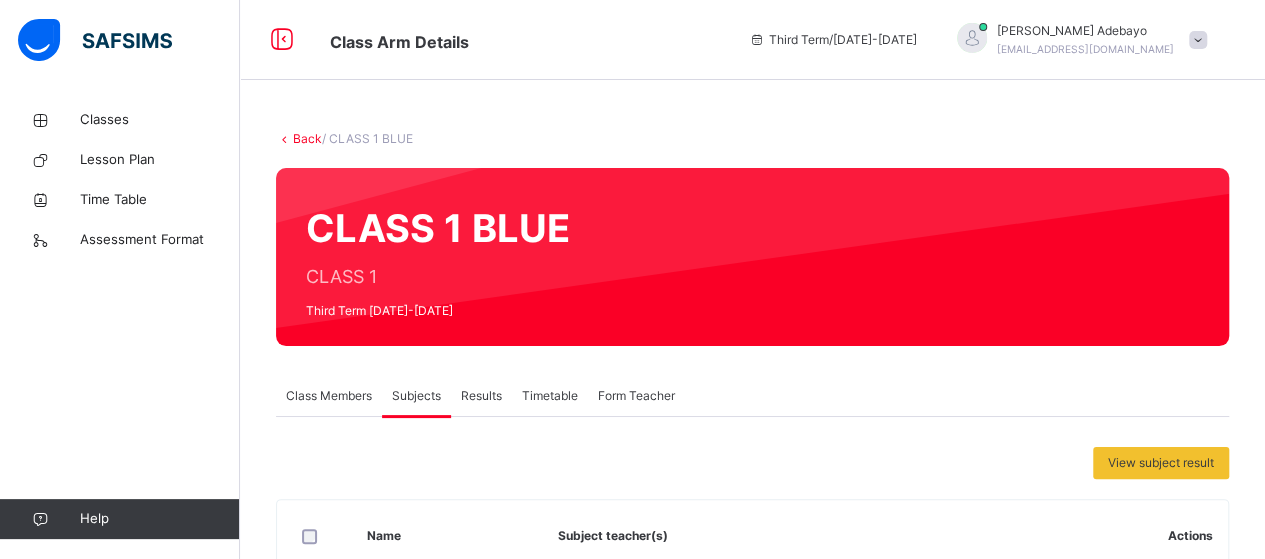 click on "Back" at bounding box center [307, 138] 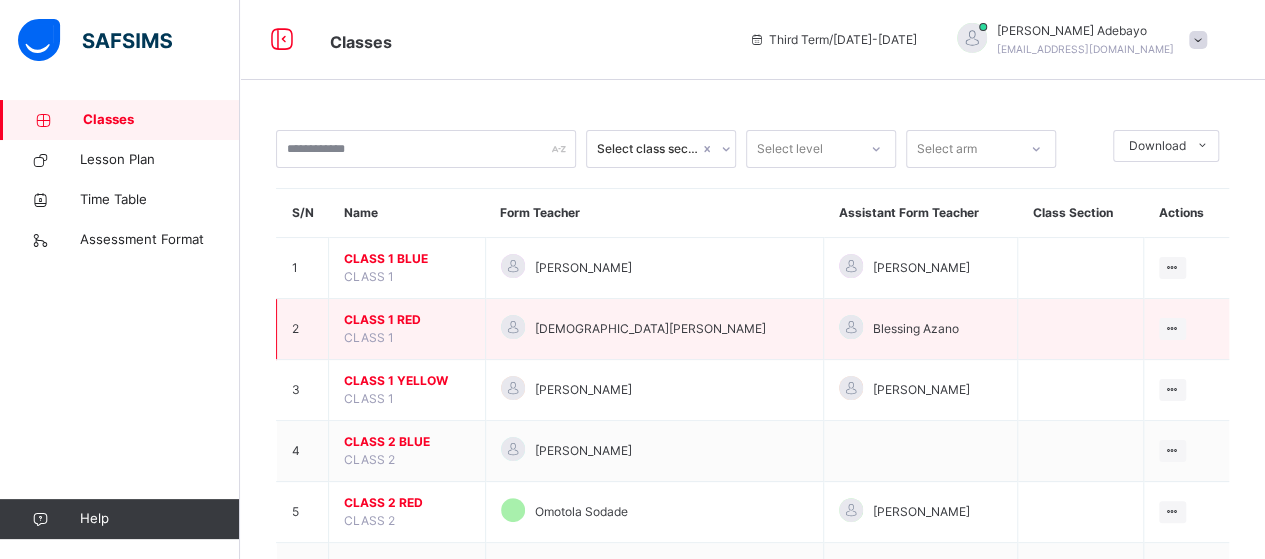 click on "CLASS 1   RED" at bounding box center (407, 320) 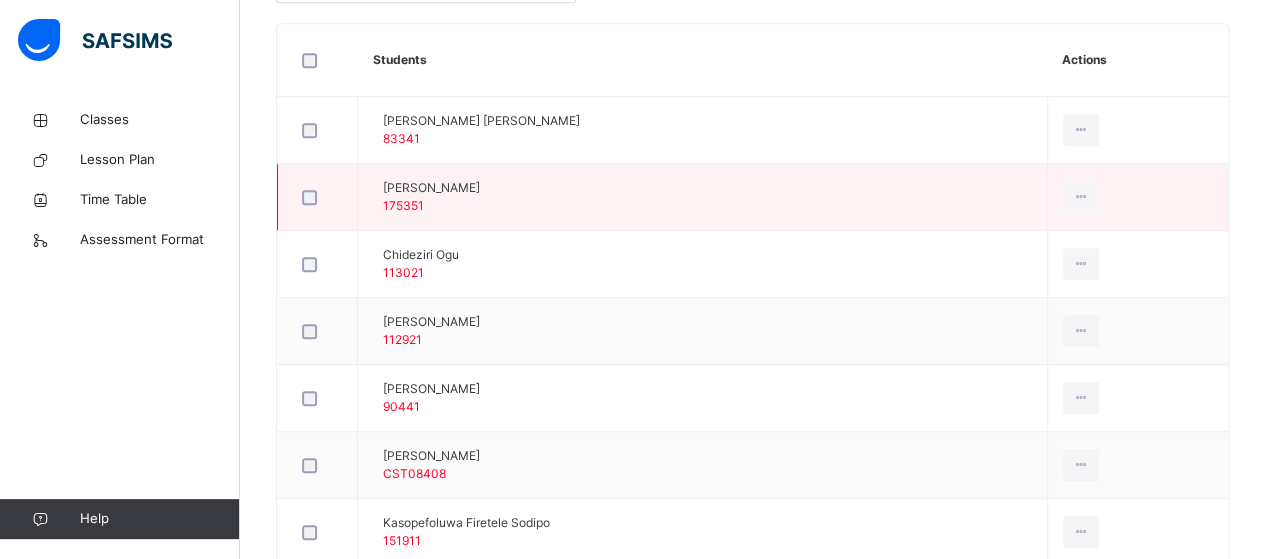 scroll, scrollTop: 0, scrollLeft: 0, axis: both 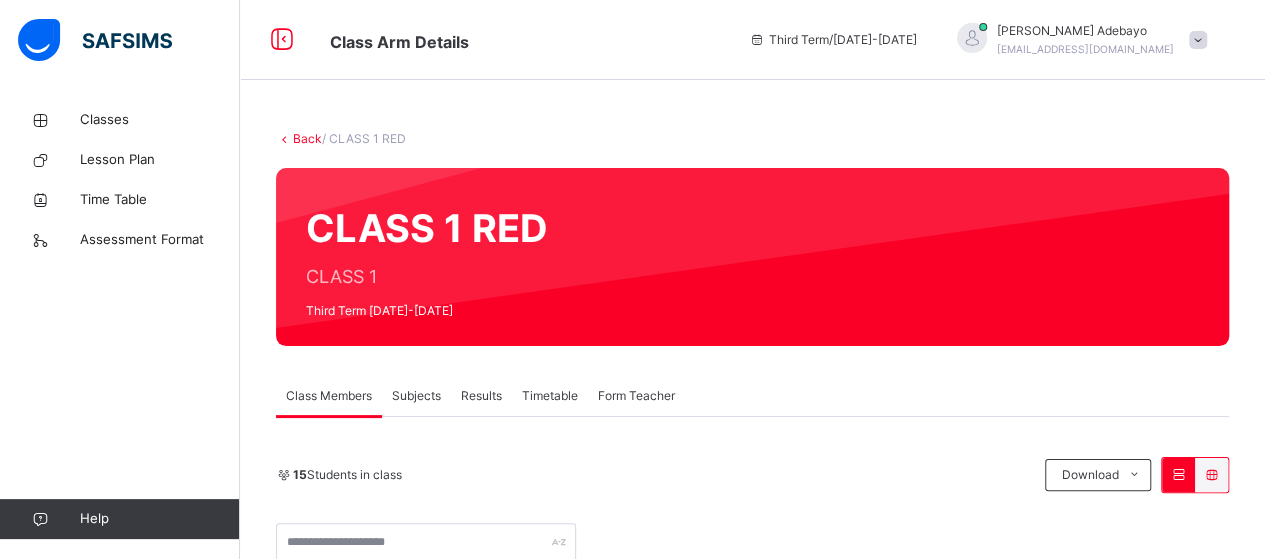 click on "Back" at bounding box center (307, 138) 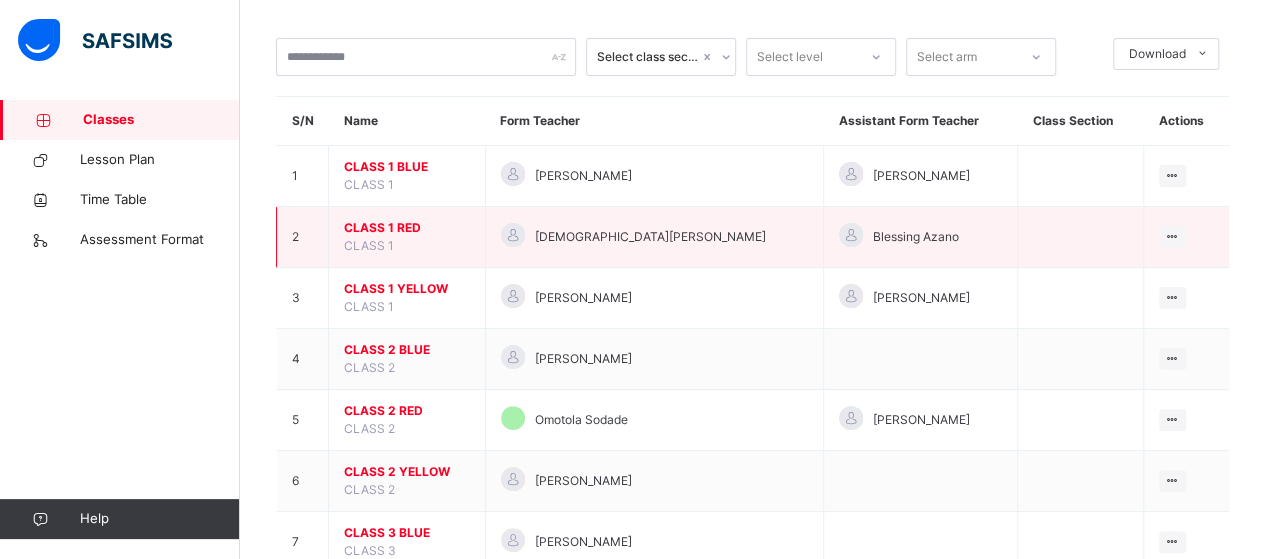 scroll, scrollTop: 96, scrollLeft: 0, axis: vertical 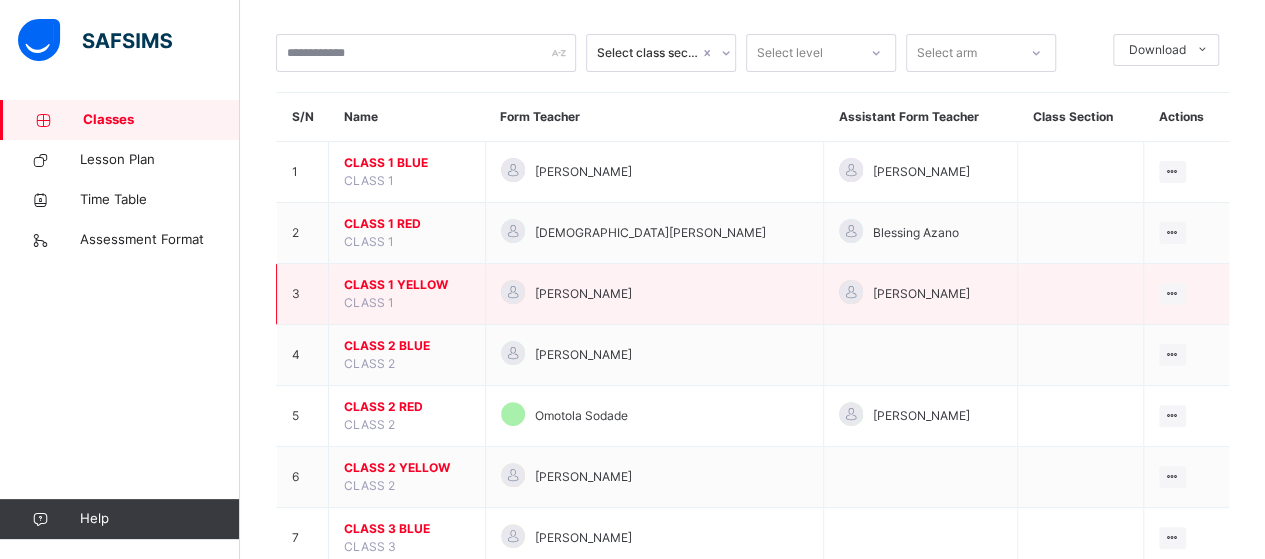 click on "CLASS 1   YELLOW" at bounding box center (407, 285) 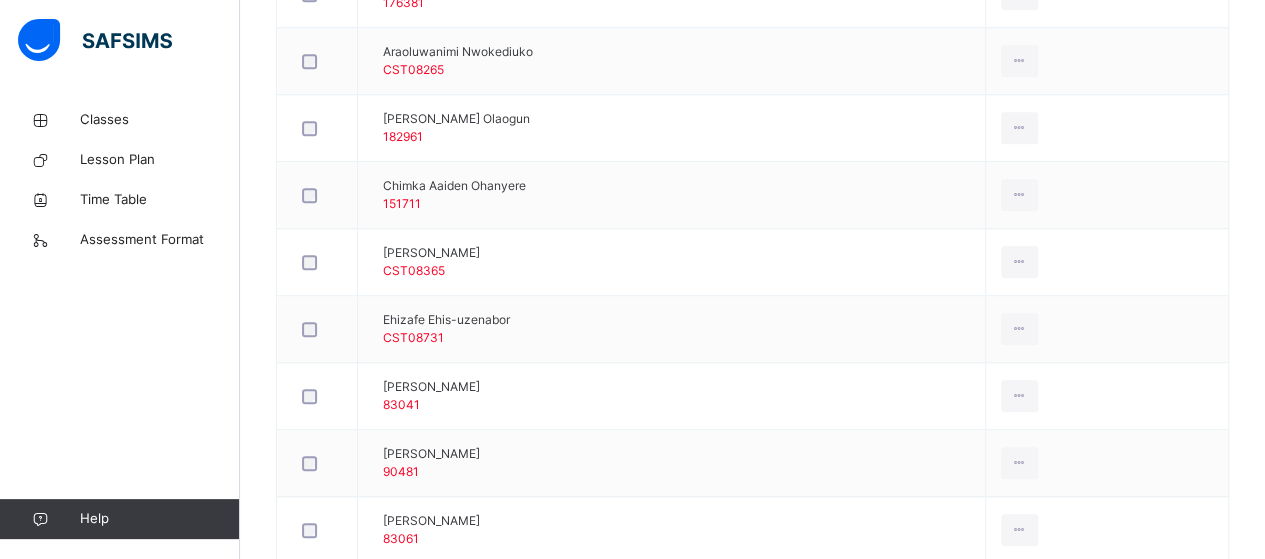 scroll, scrollTop: 0, scrollLeft: 0, axis: both 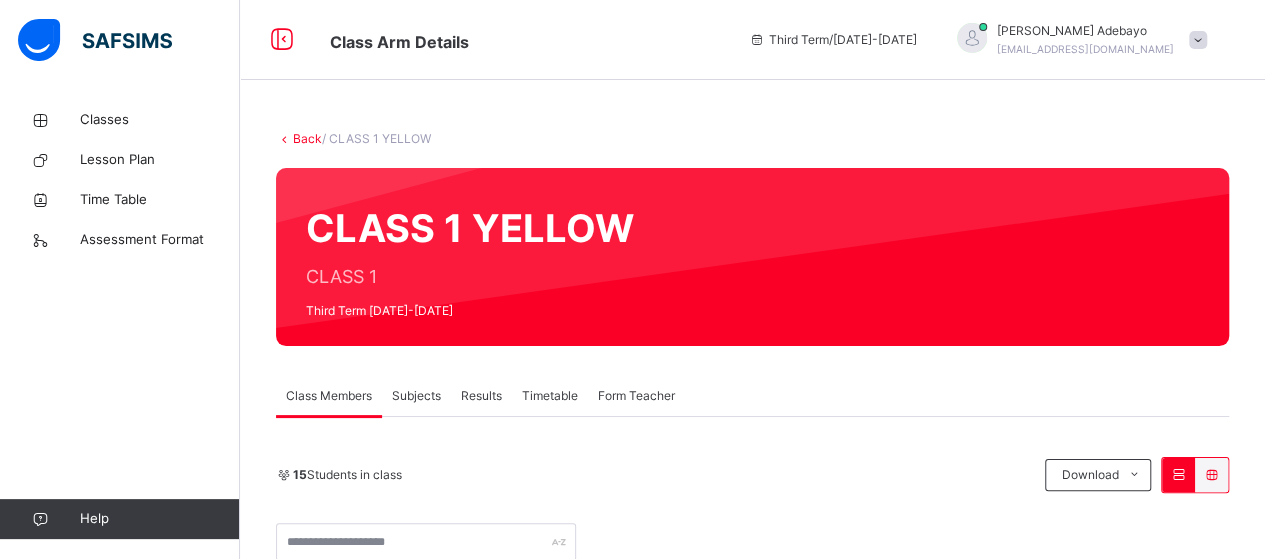 click on "Back" at bounding box center (307, 138) 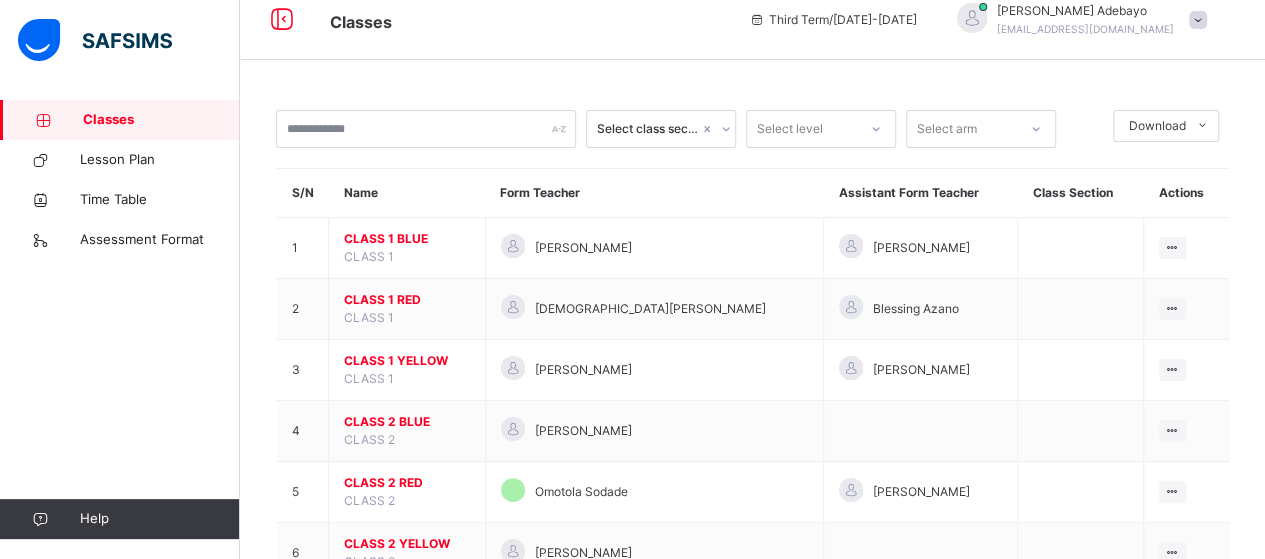 scroll, scrollTop: 126, scrollLeft: 0, axis: vertical 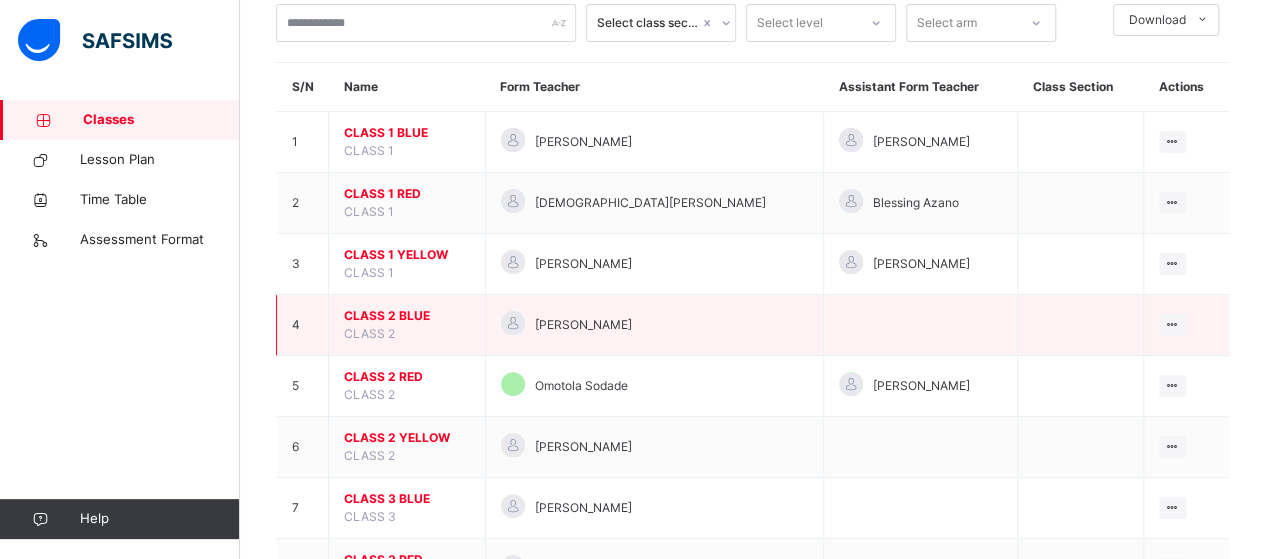 click on "CLASS 2   BLUE" at bounding box center [407, 316] 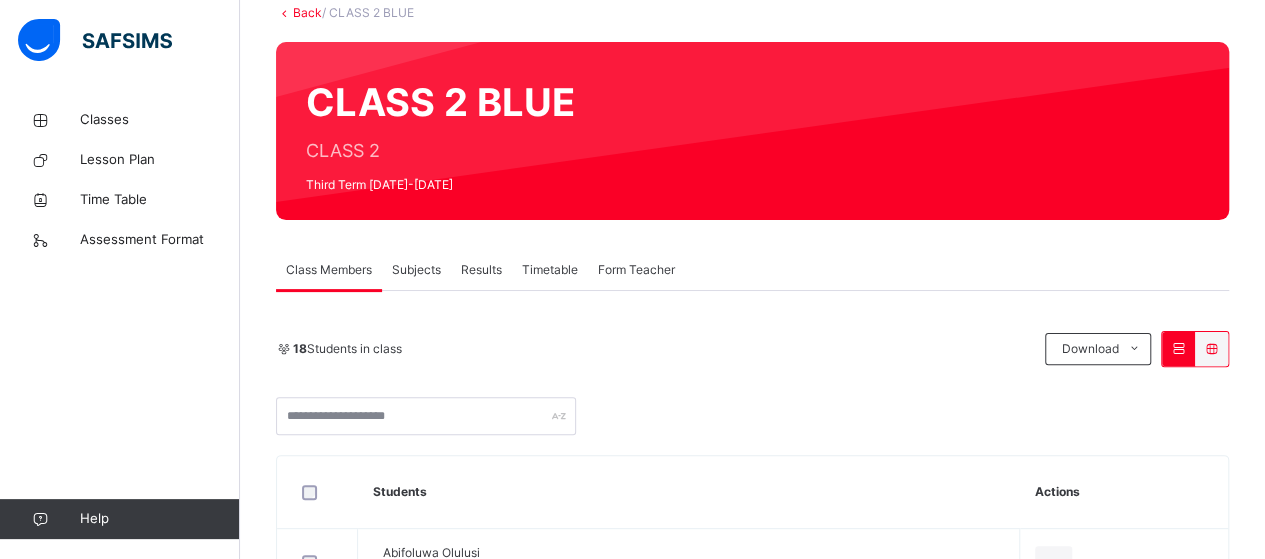 scroll, scrollTop: 0, scrollLeft: 0, axis: both 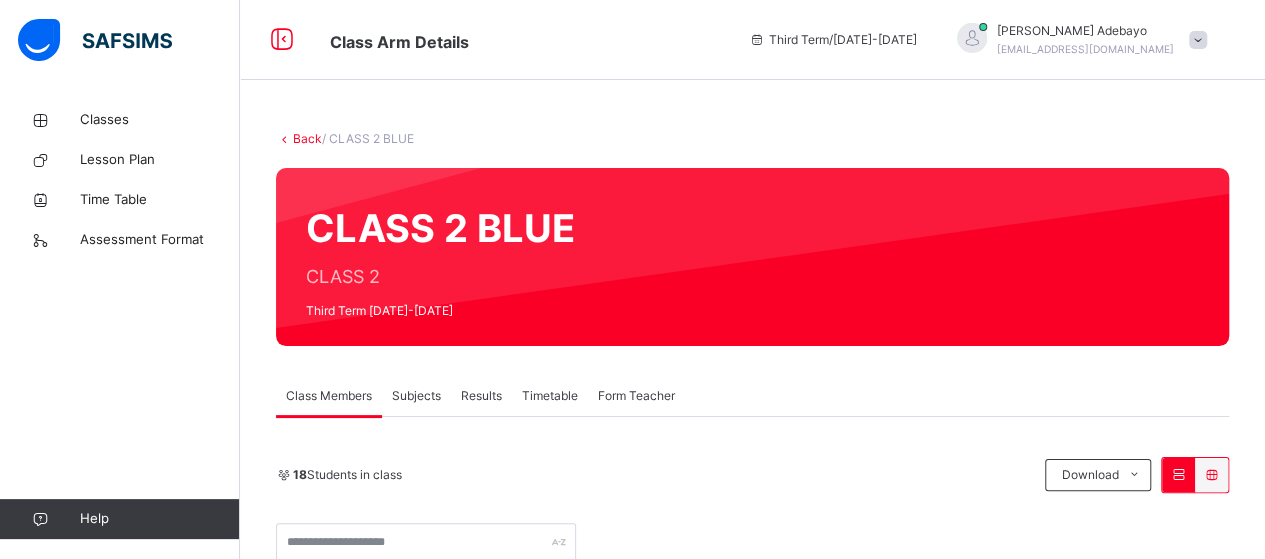 click on "Back" at bounding box center [307, 138] 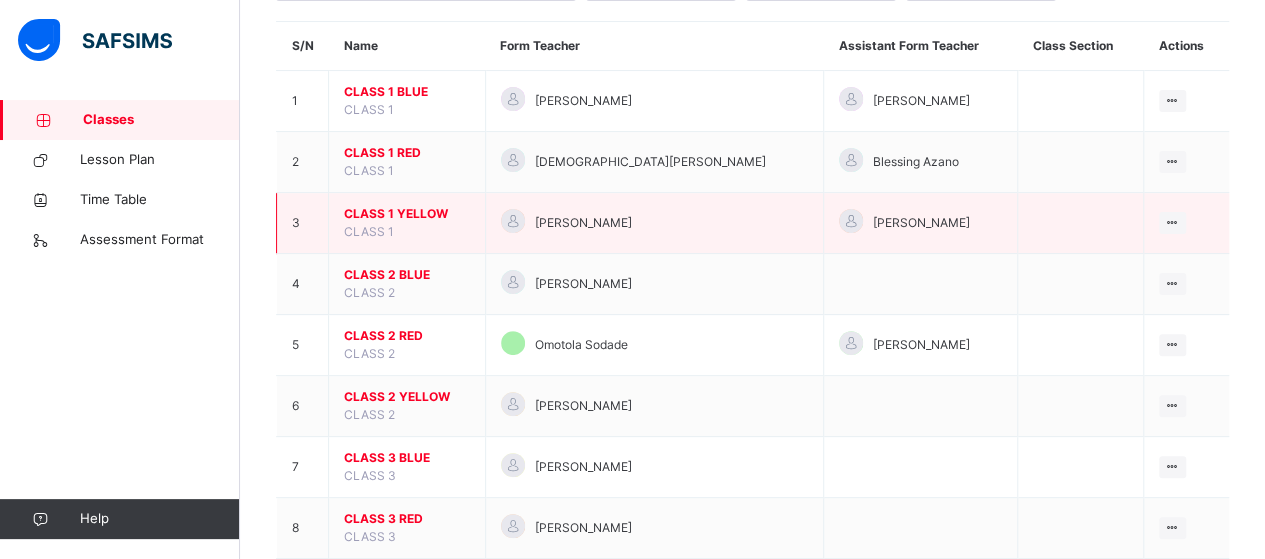 scroll, scrollTop: 168, scrollLeft: 0, axis: vertical 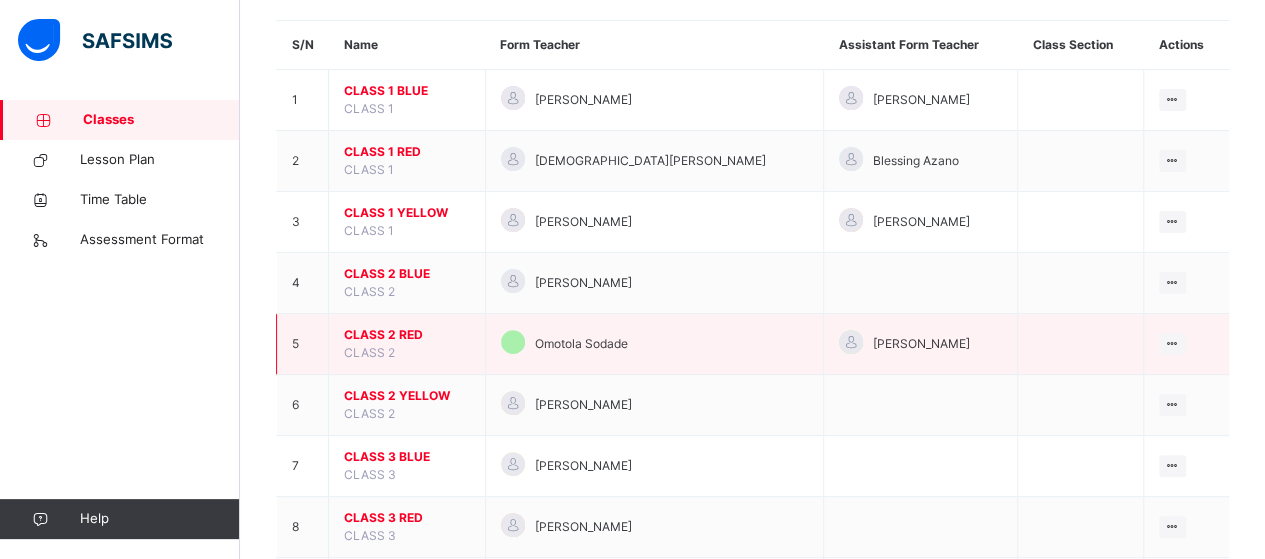 click on "CLASS 2   RED" at bounding box center [407, 335] 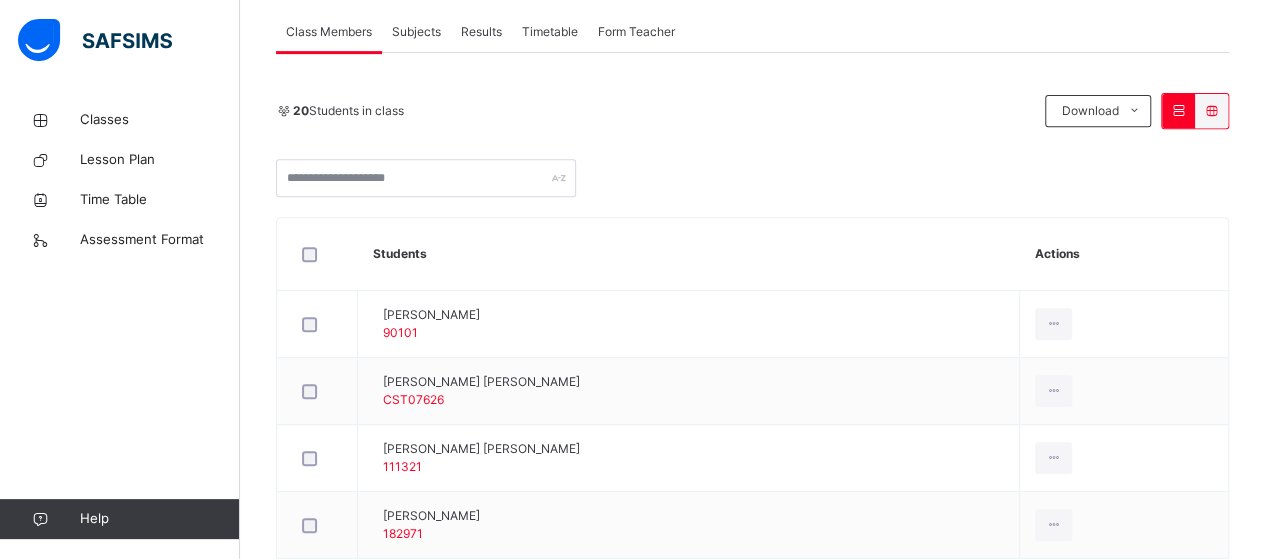 scroll, scrollTop: 0, scrollLeft: 0, axis: both 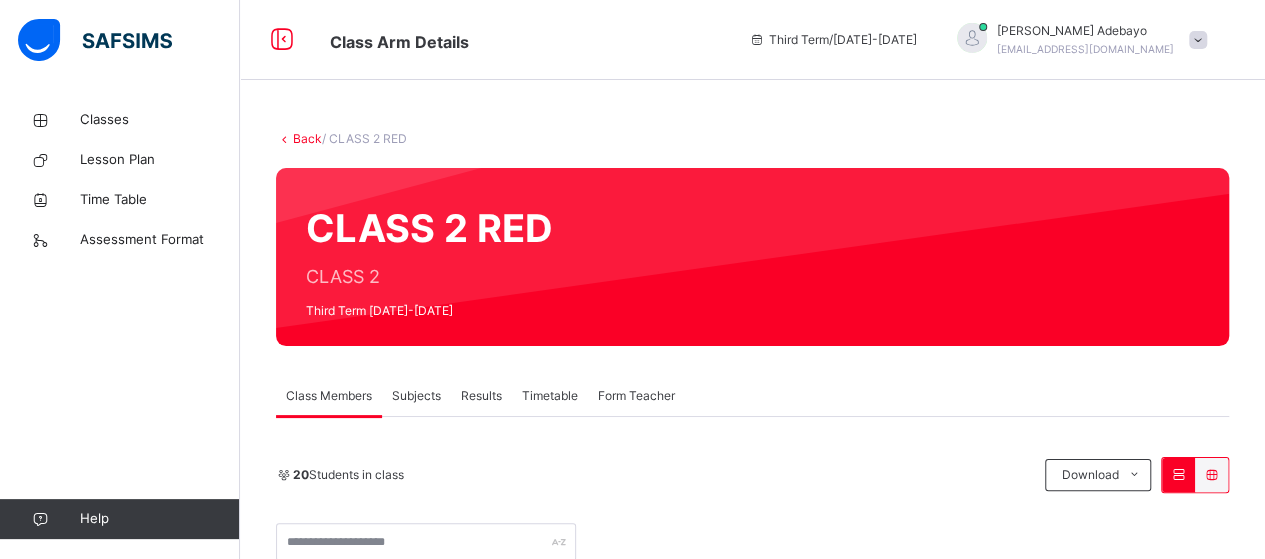 click on "Back" at bounding box center [307, 138] 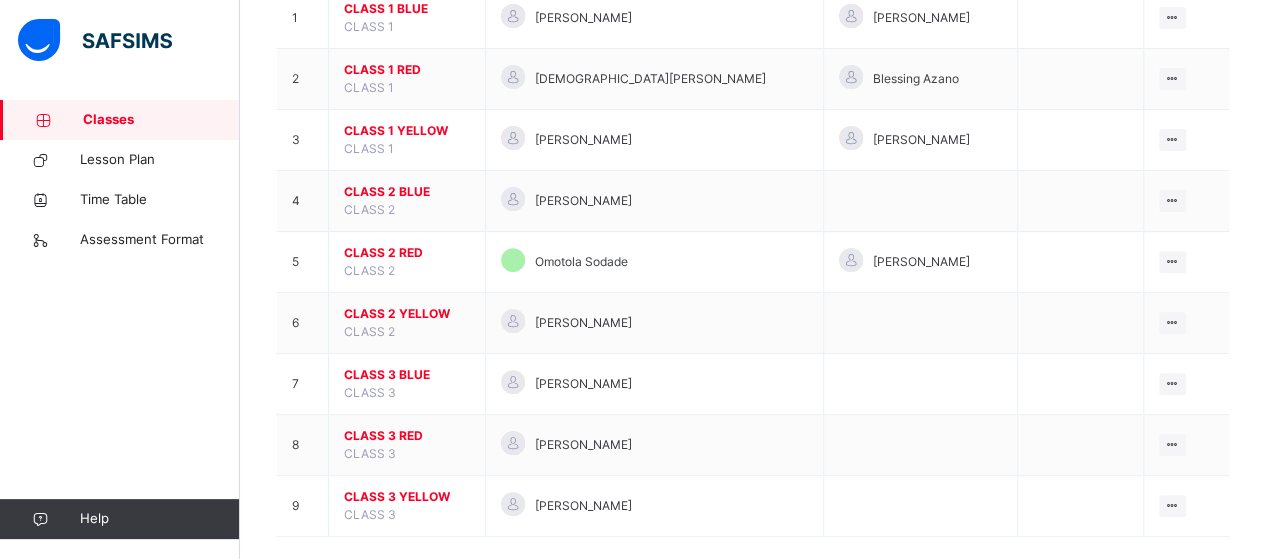 scroll, scrollTop: 274, scrollLeft: 0, axis: vertical 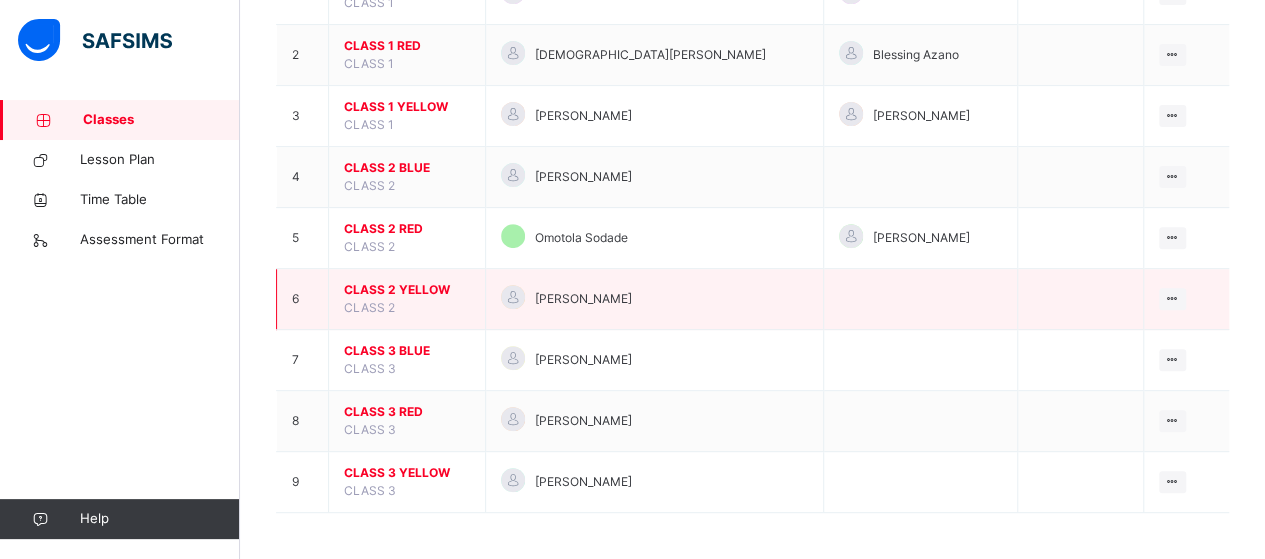 click on "CLASS 2   YELLOW" at bounding box center (407, 290) 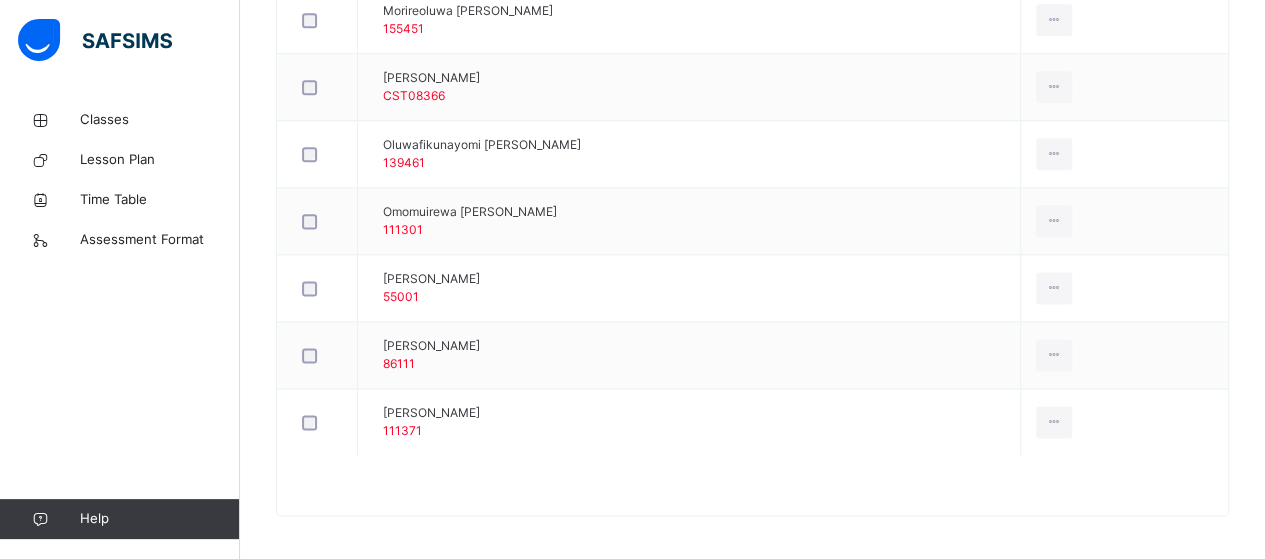scroll, scrollTop: 1203, scrollLeft: 0, axis: vertical 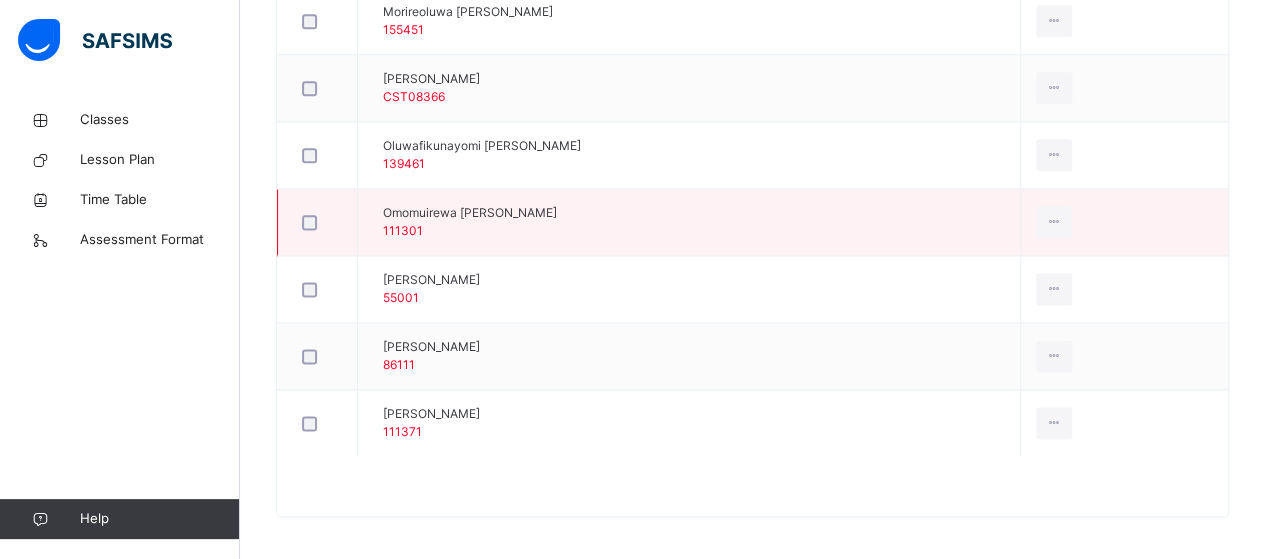 click on "Omomuirewa [PERSON_NAME] 111301" at bounding box center (689, 222) 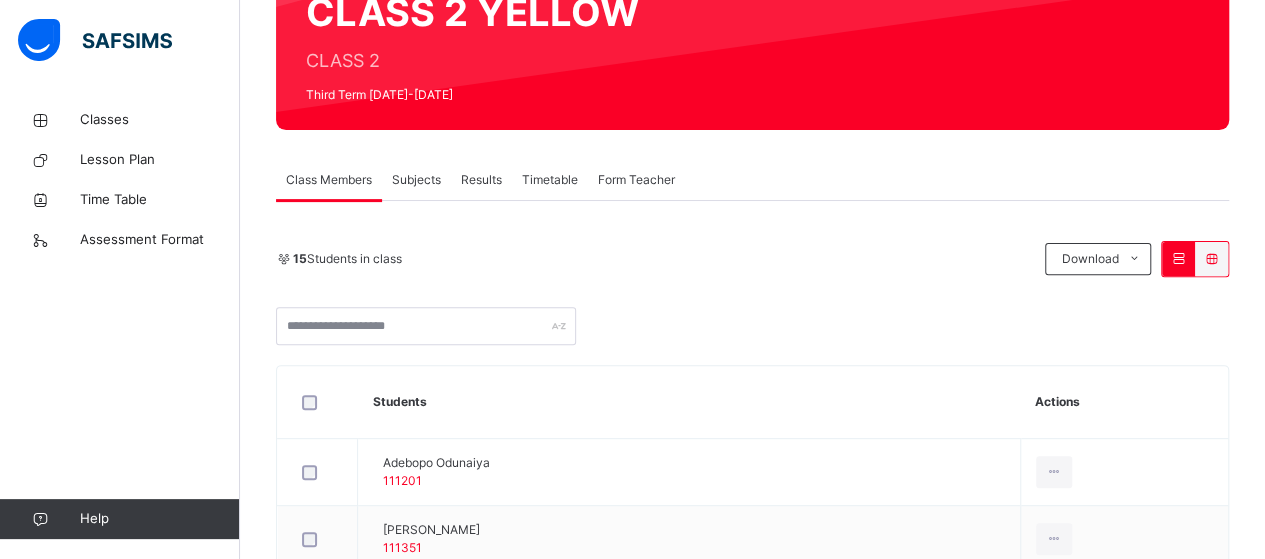 scroll, scrollTop: 0, scrollLeft: 0, axis: both 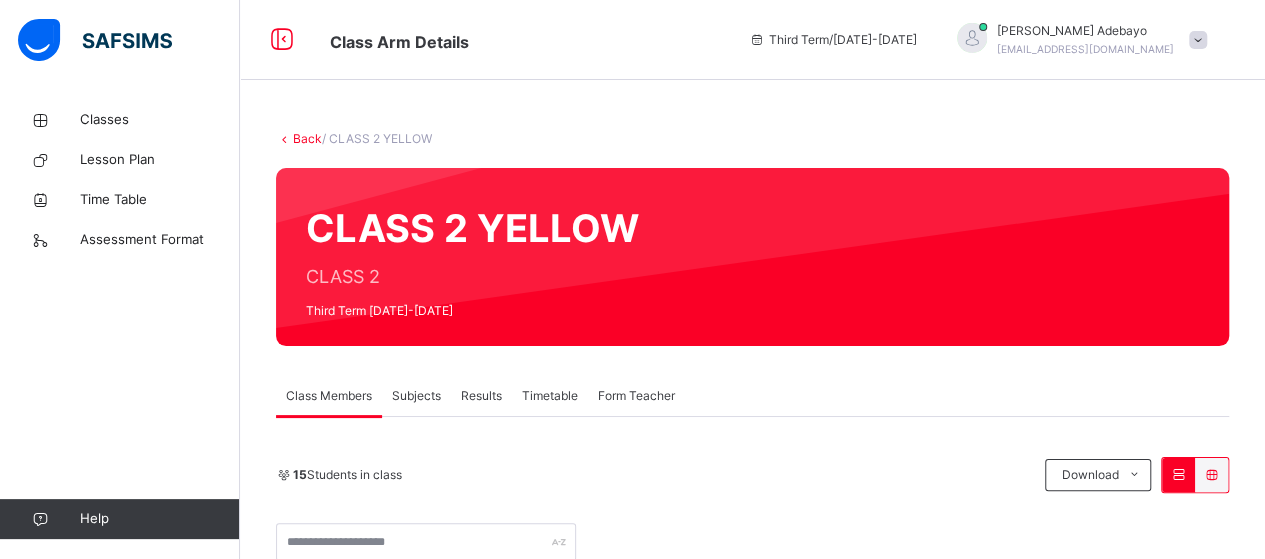 click on "Back" at bounding box center (307, 138) 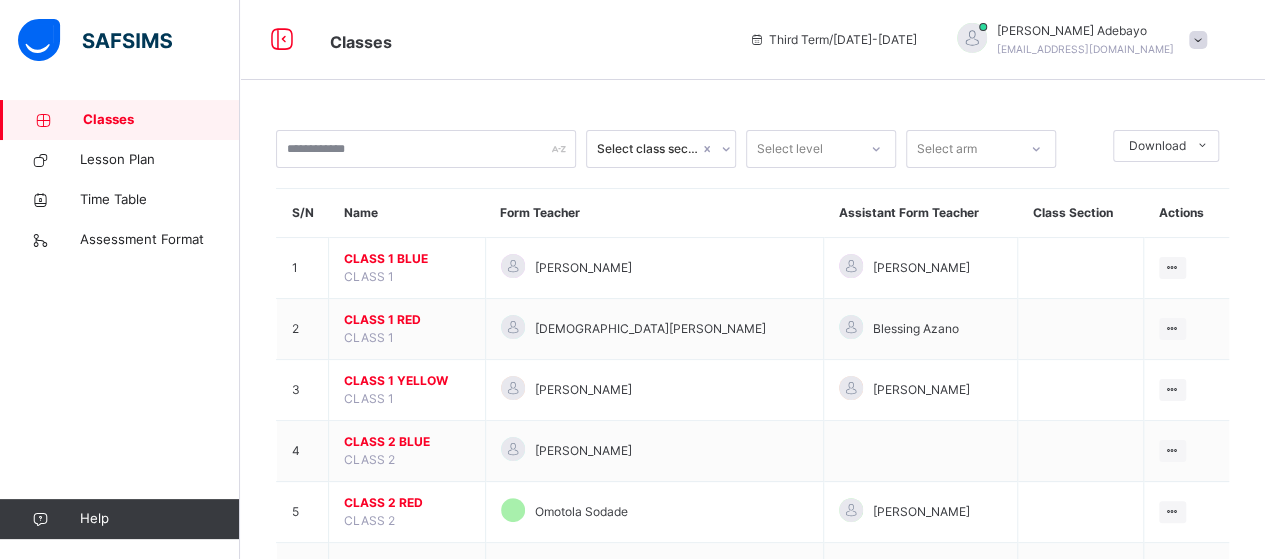 scroll, scrollTop: 271, scrollLeft: 0, axis: vertical 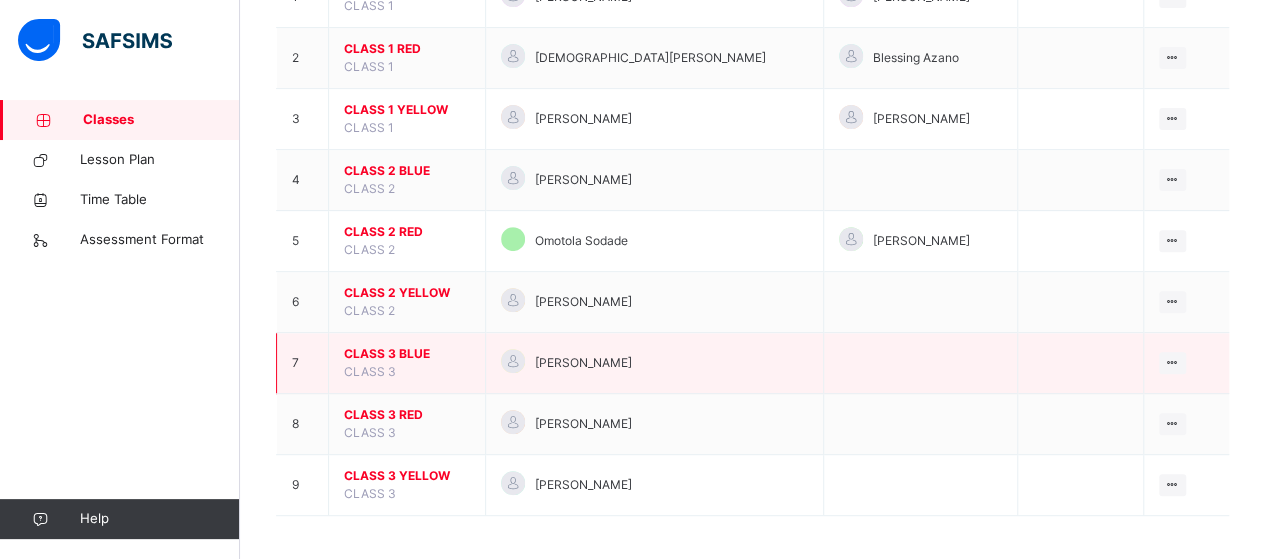 click on "CLASS 3   BLUE" at bounding box center [407, 354] 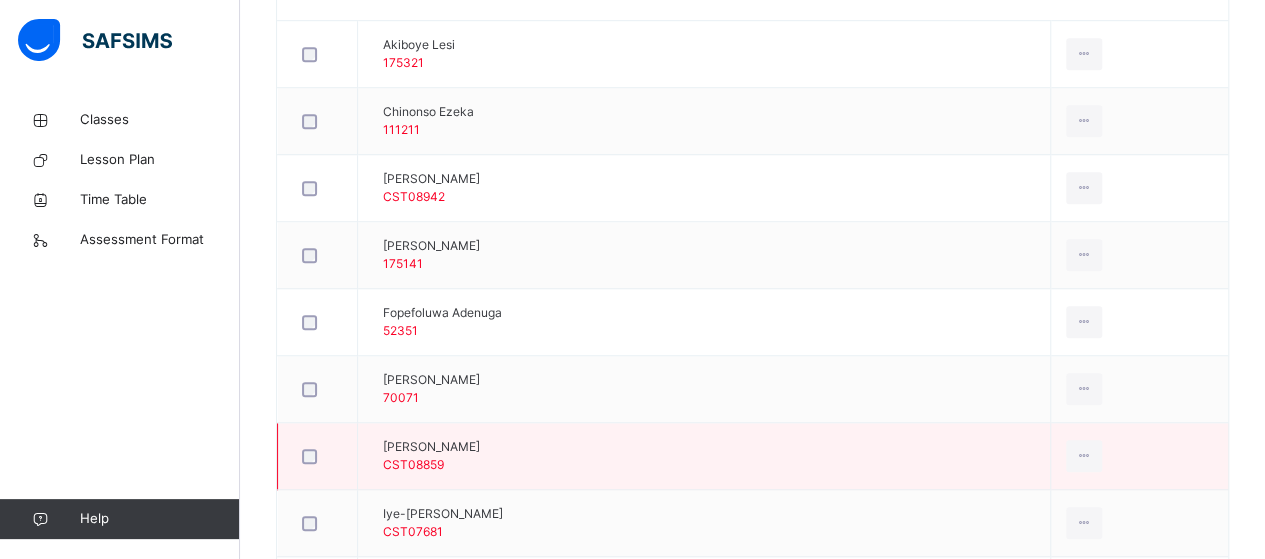 scroll, scrollTop: 0, scrollLeft: 0, axis: both 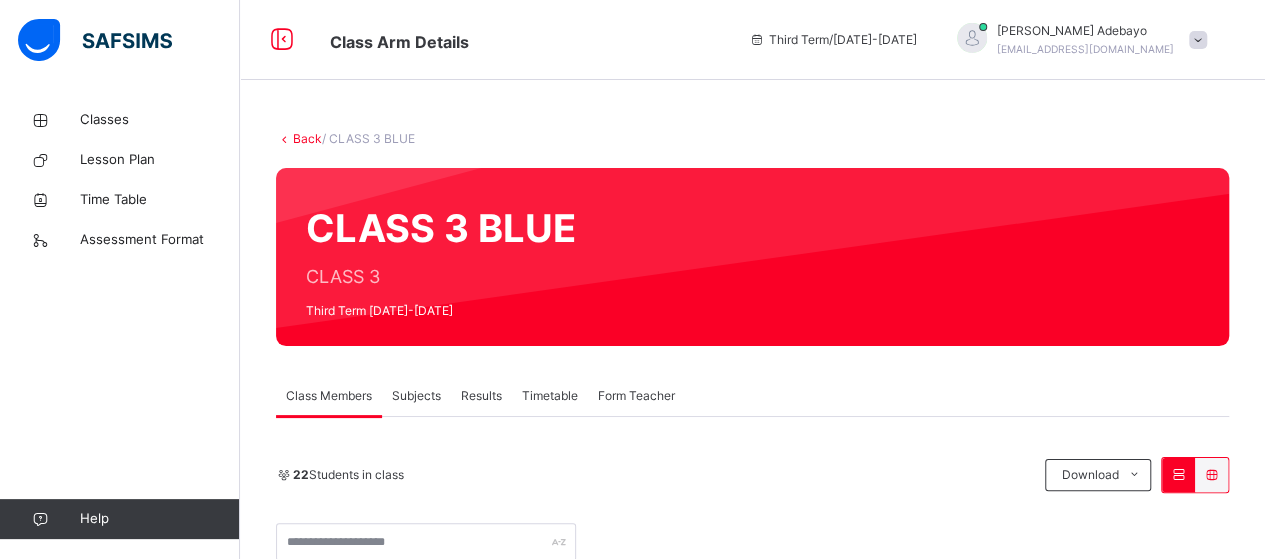 click on "Back" at bounding box center [307, 138] 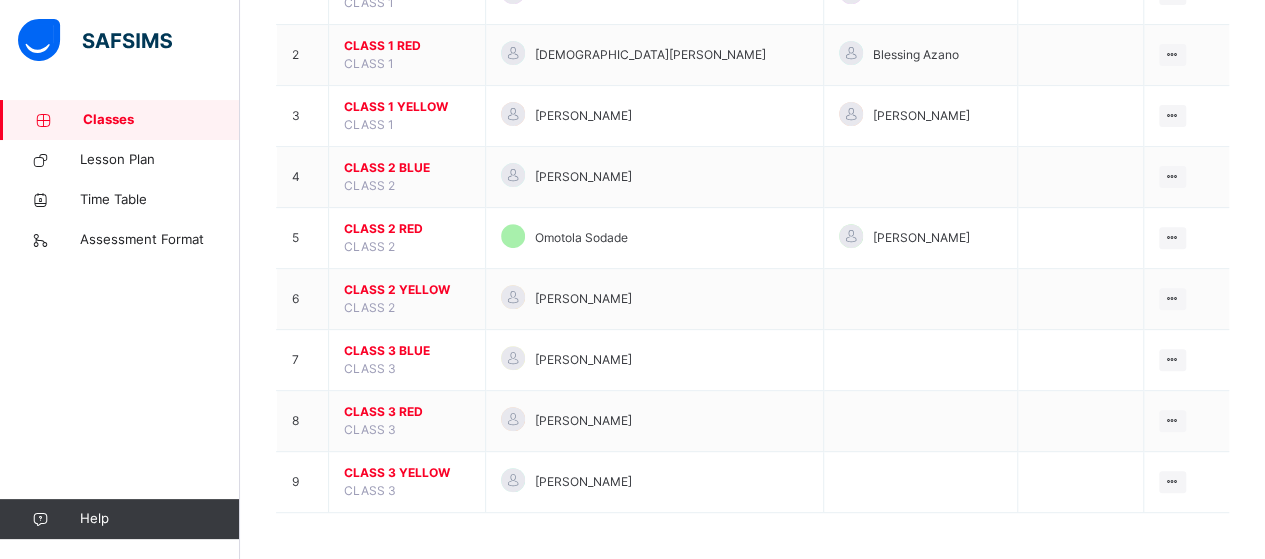 scroll, scrollTop: 273, scrollLeft: 0, axis: vertical 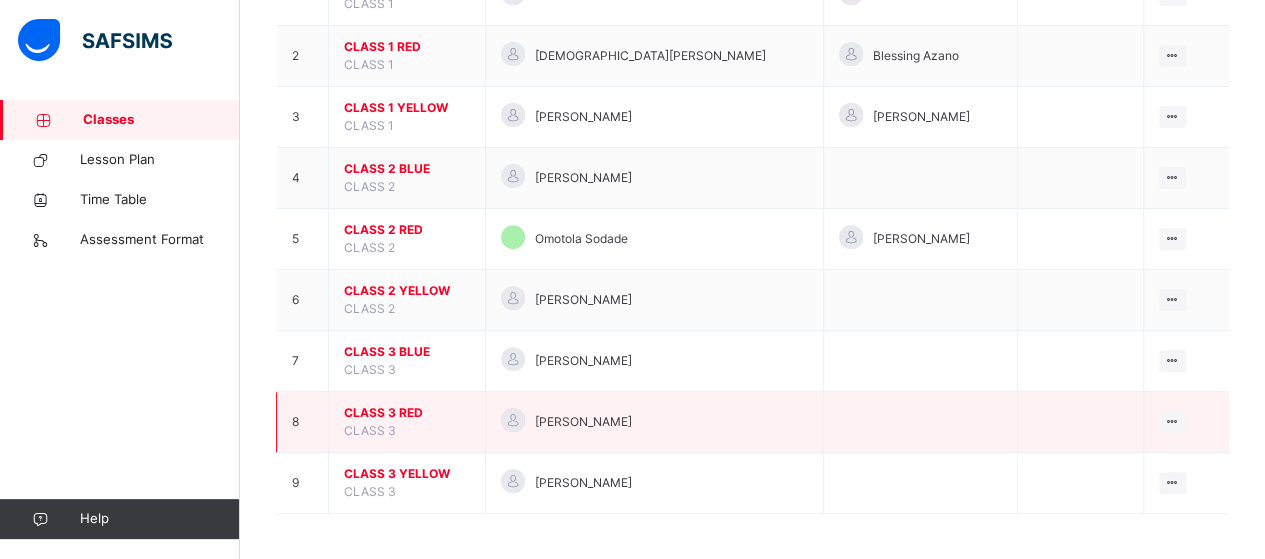 click on "CLASS 3   RED   CLASS 3" at bounding box center [407, 422] 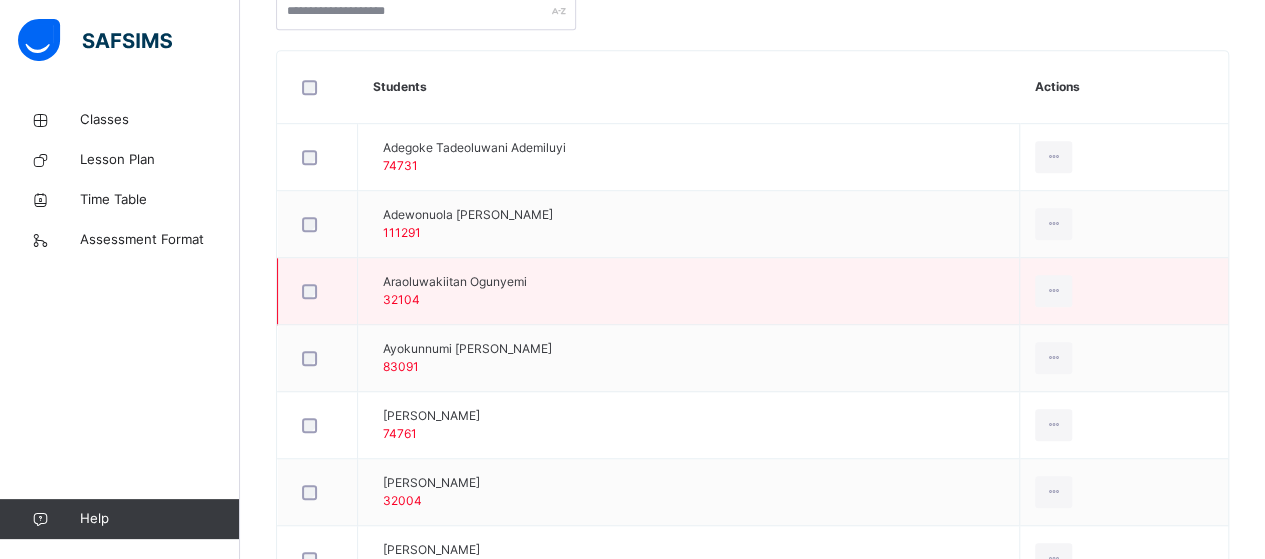 scroll, scrollTop: 535, scrollLeft: 0, axis: vertical 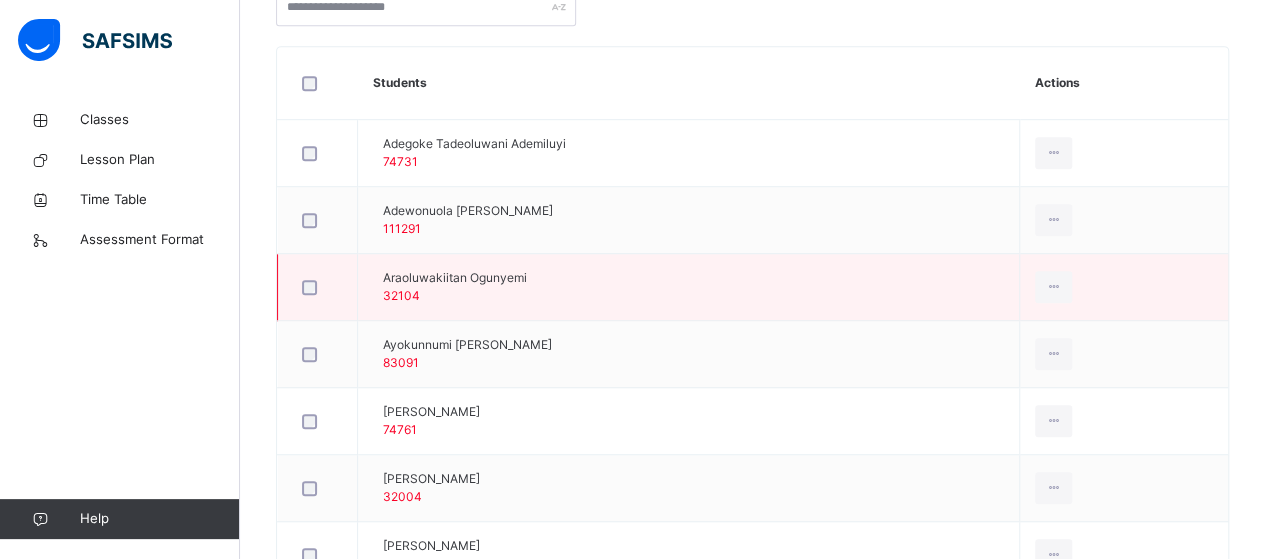 click on "Chidubem [PERSON_NAME] 74761" at bounding box center (431, 421) 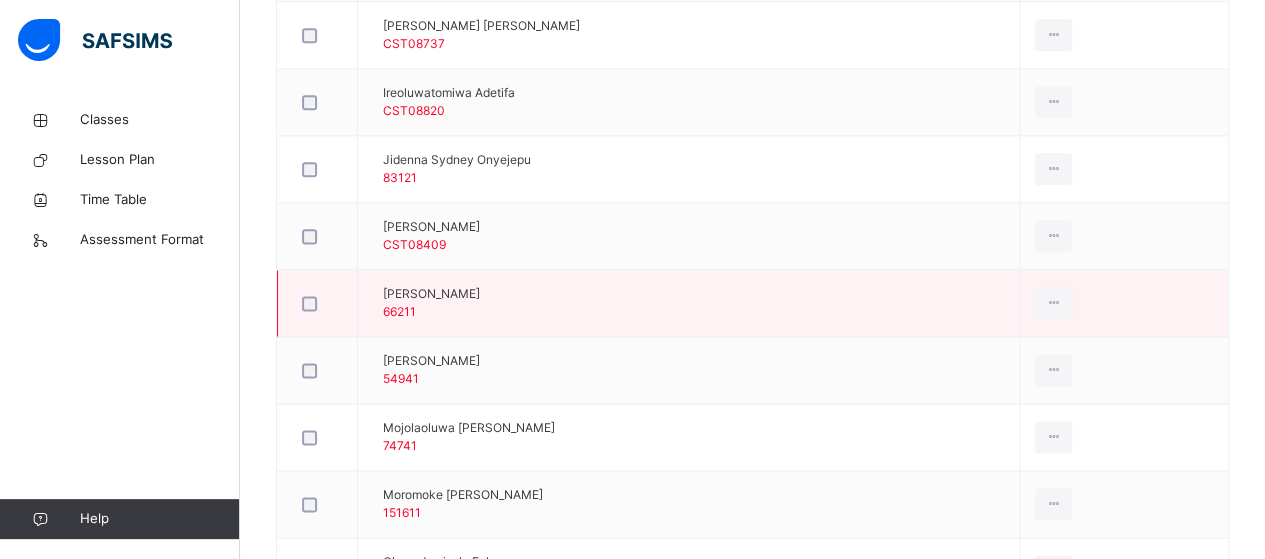 scroll, scrollTop: 1195, scrollLeft: 0, axis: vertical 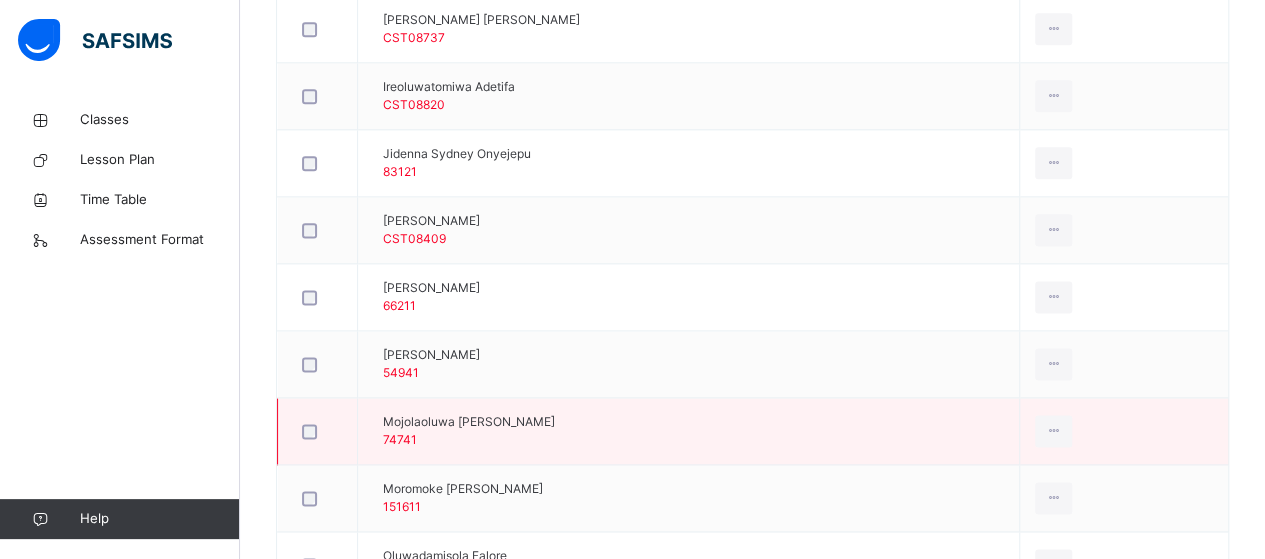 click on "Mojolaoluwa [PERSON_NAME] 74741" at bounding box center [469, 431] 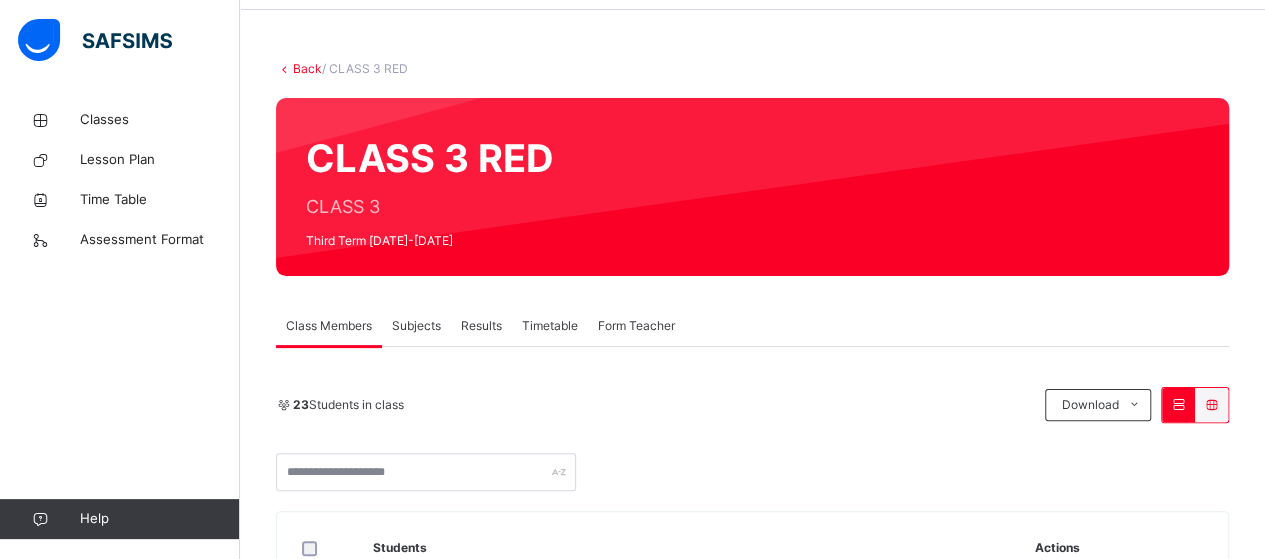 scroll, scrollTop: 0, scrollLeft: 0, axis: both 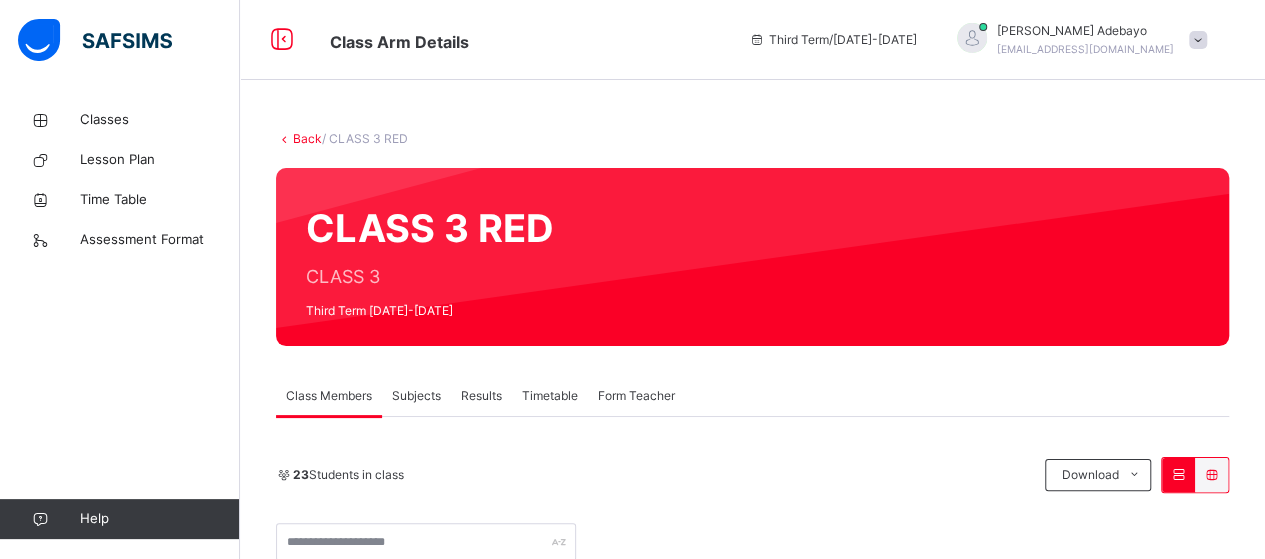 click on "Back" at bounding box center (307, 138) 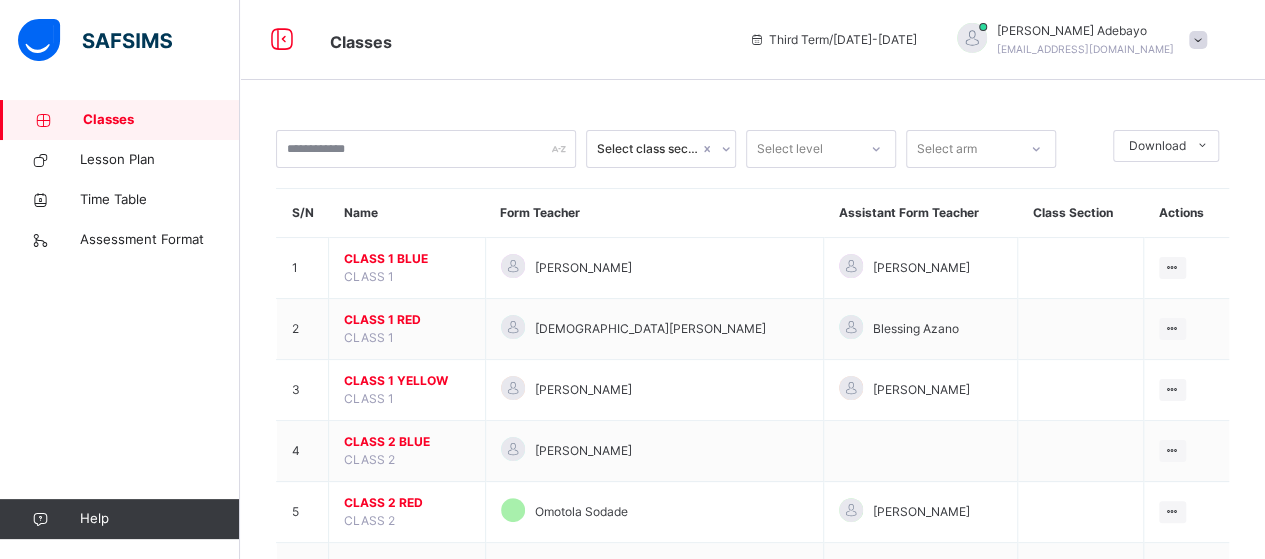 scroll, scrollTop: 274, scrollLeft: 0, axis: vertical 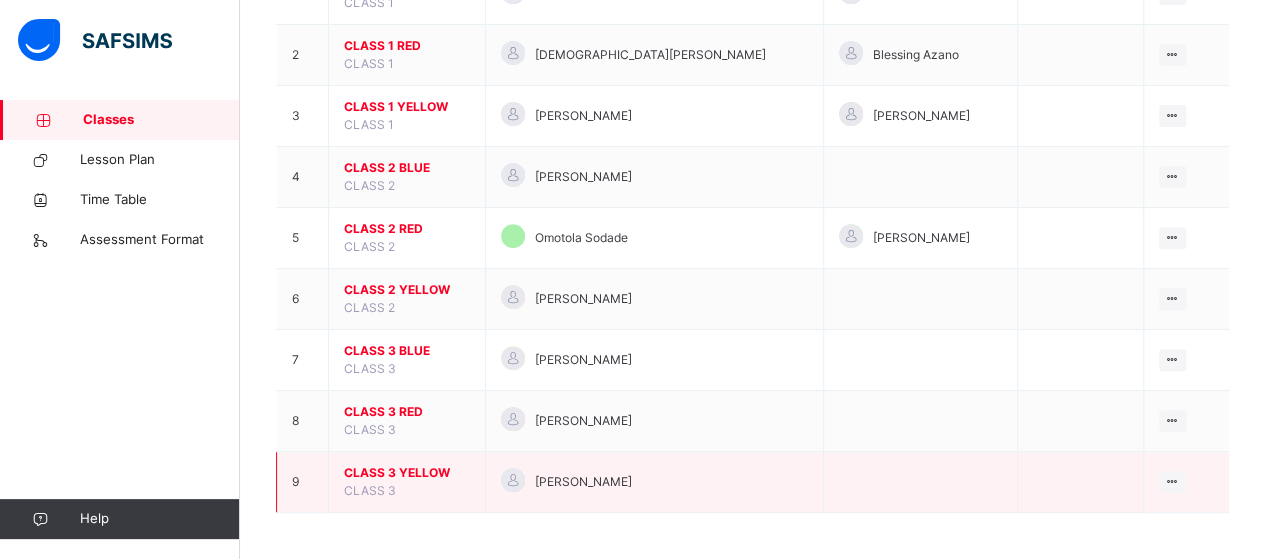 click on "CLASS 3   YELLOW" at bounding box center (407, 473) 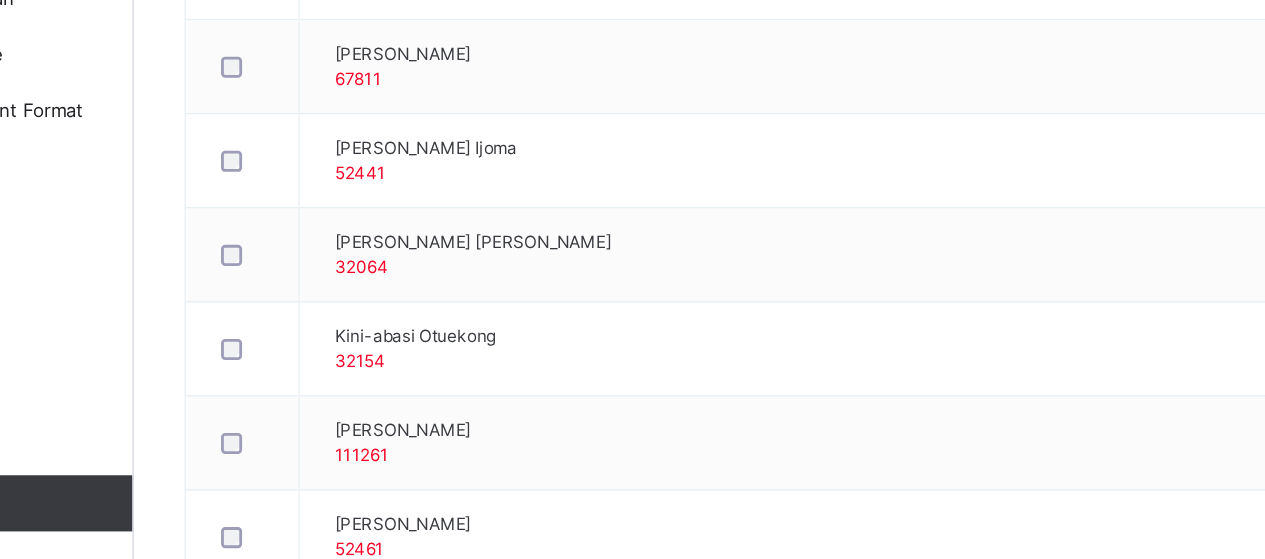 scroll, scrollTop: 948, scrollLeft: 0, axis: vertical 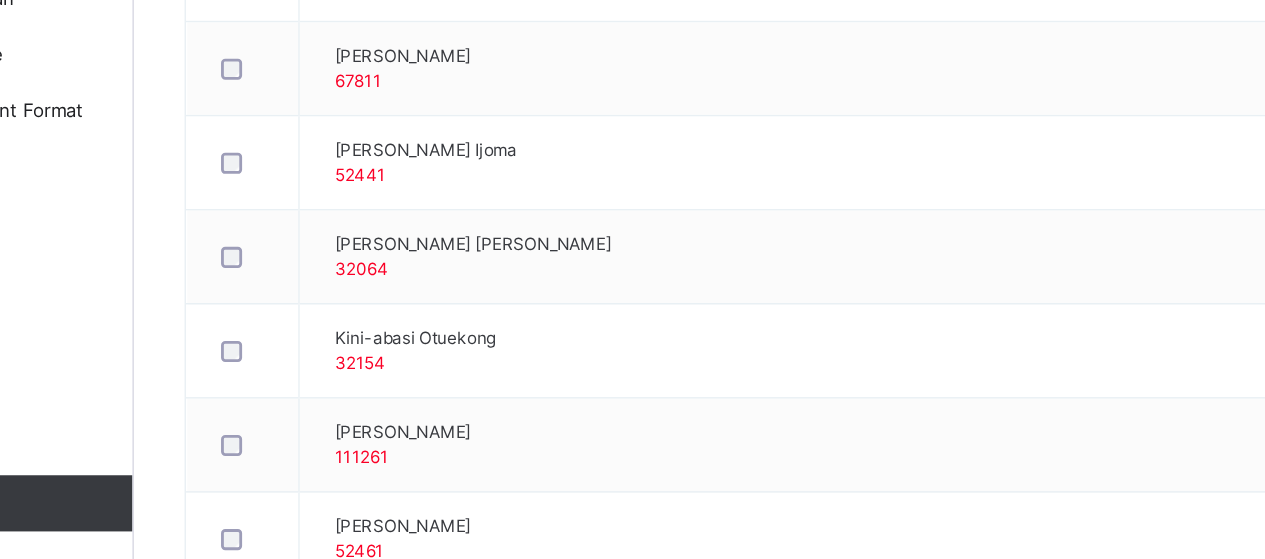 drag, startPoint x: 496, startPoint y: 326, endPoint x: 203, endPoint y: 396, distance: 301.24576 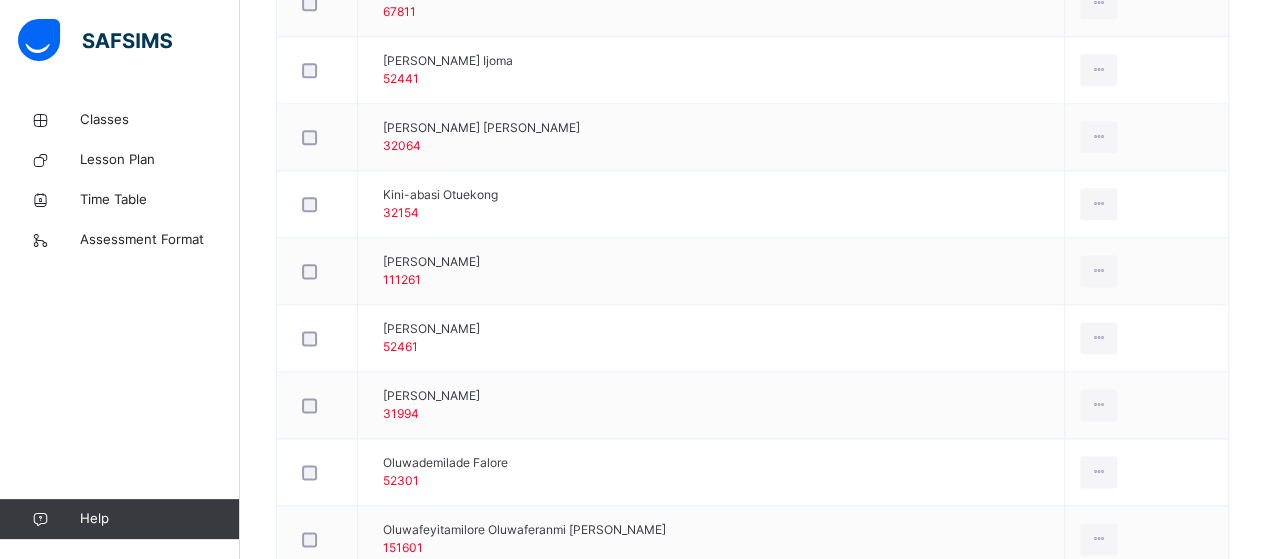 scroll, scrollTop: 1156, scrollLeft: 0, axis: vertical 